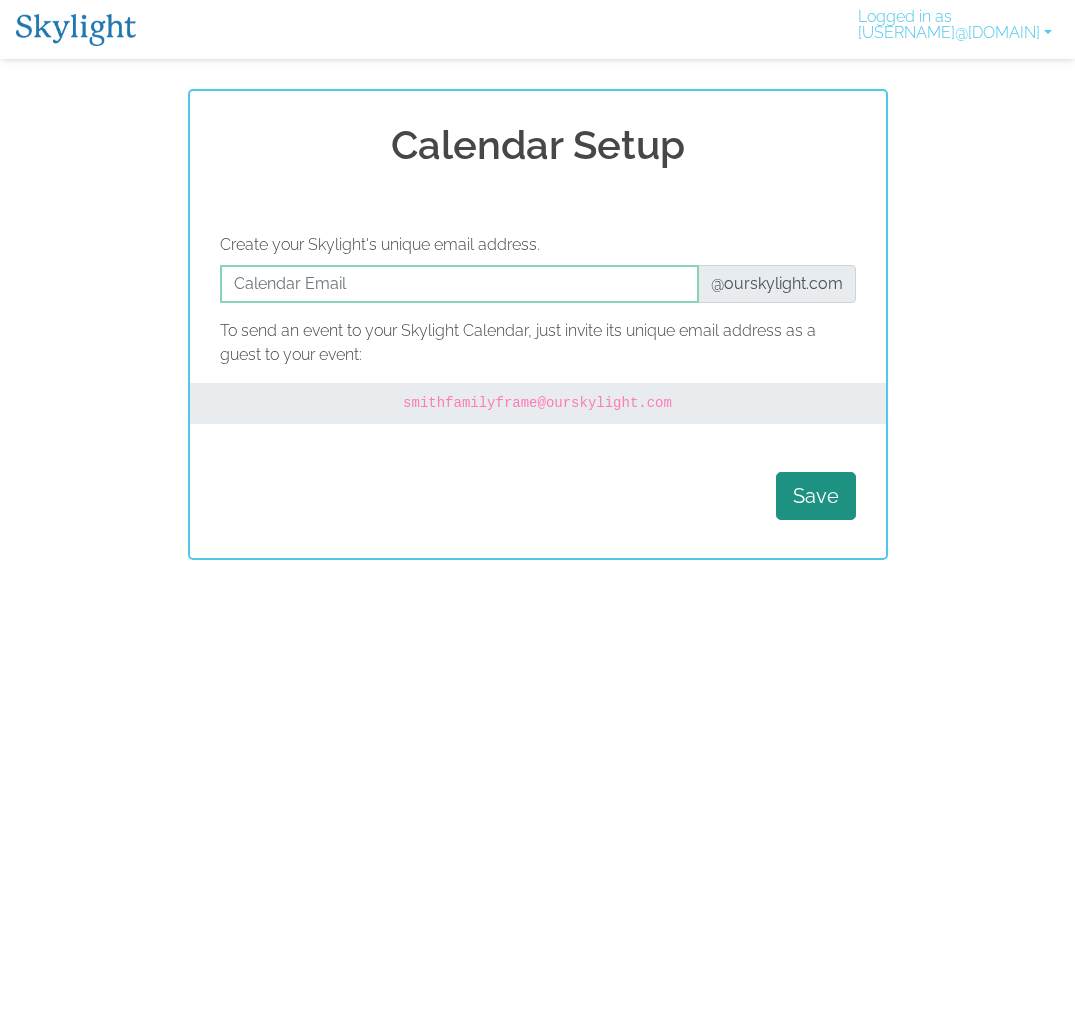 scroll, scrollTop: 0, scrollLeft: 0, axis: both 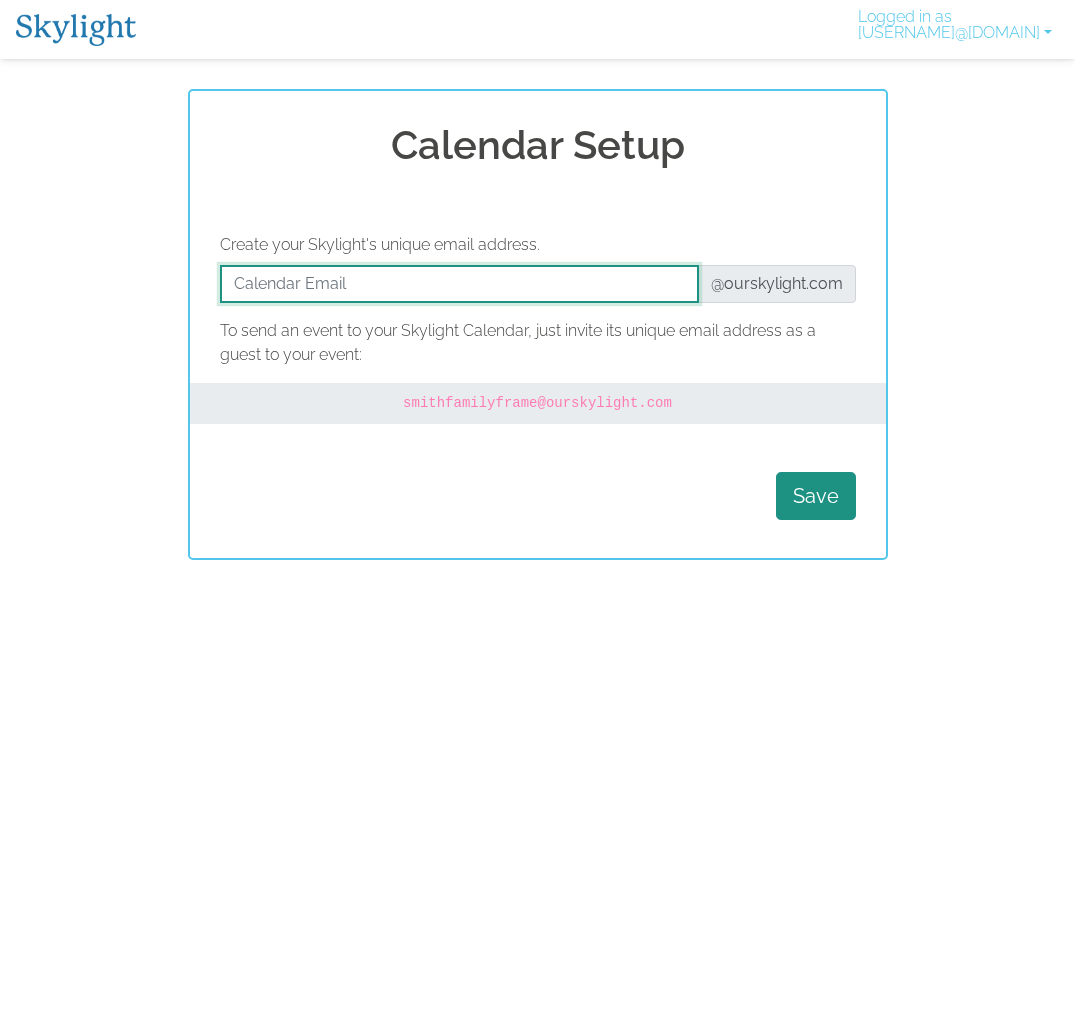 click at bounding box center [459, 284] 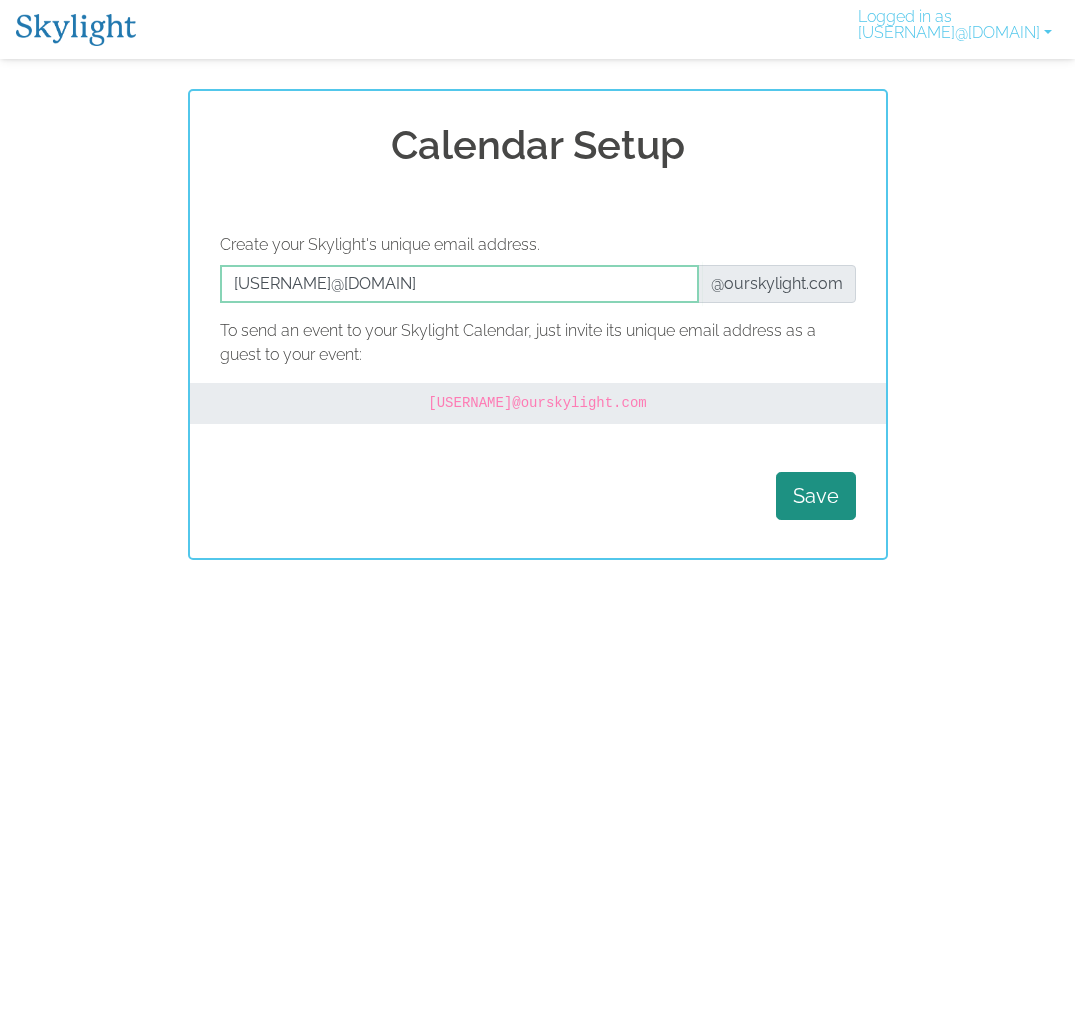 click on "@ourskylight.com" at bounding box center [777, 284] 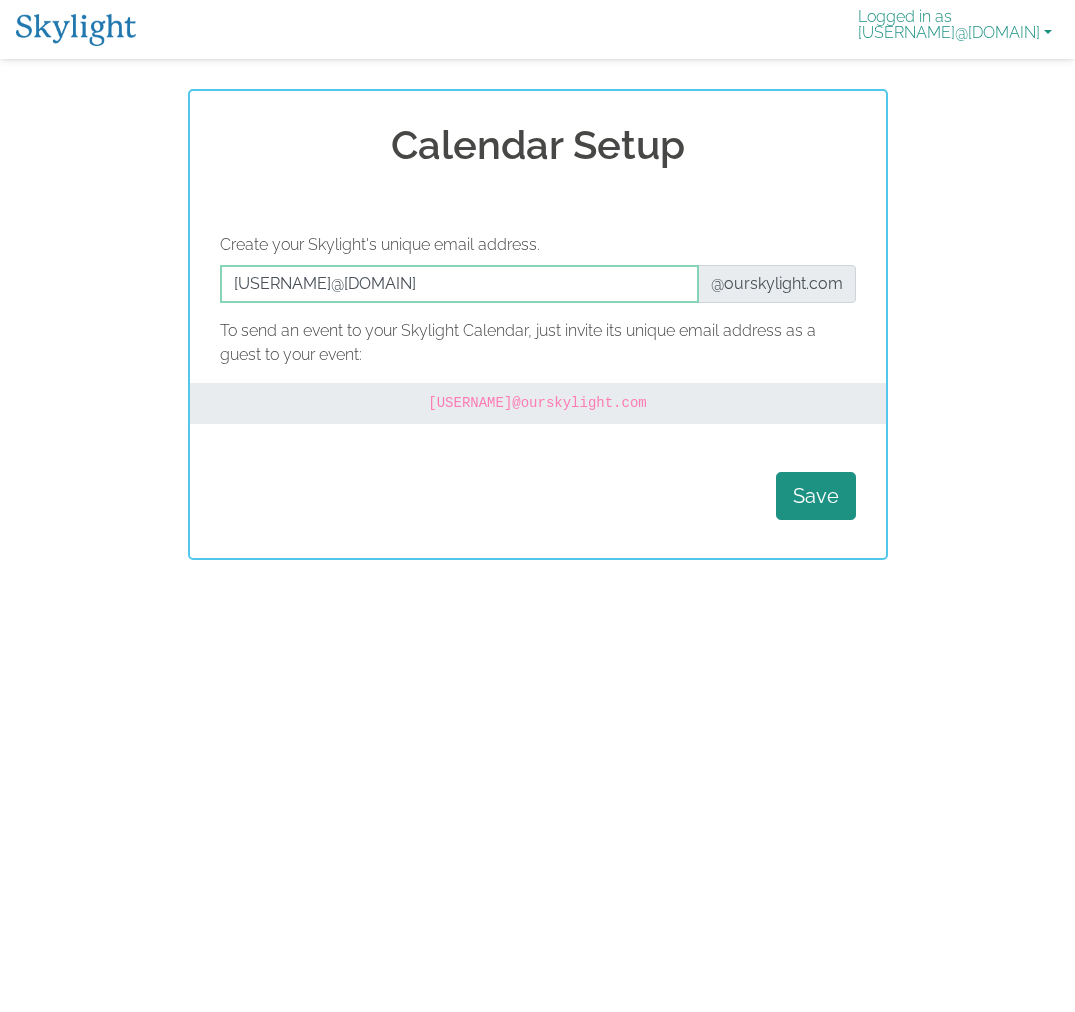 click on "Logged in as zbmelamed@gmail.com" at bounding box center [955, 29] 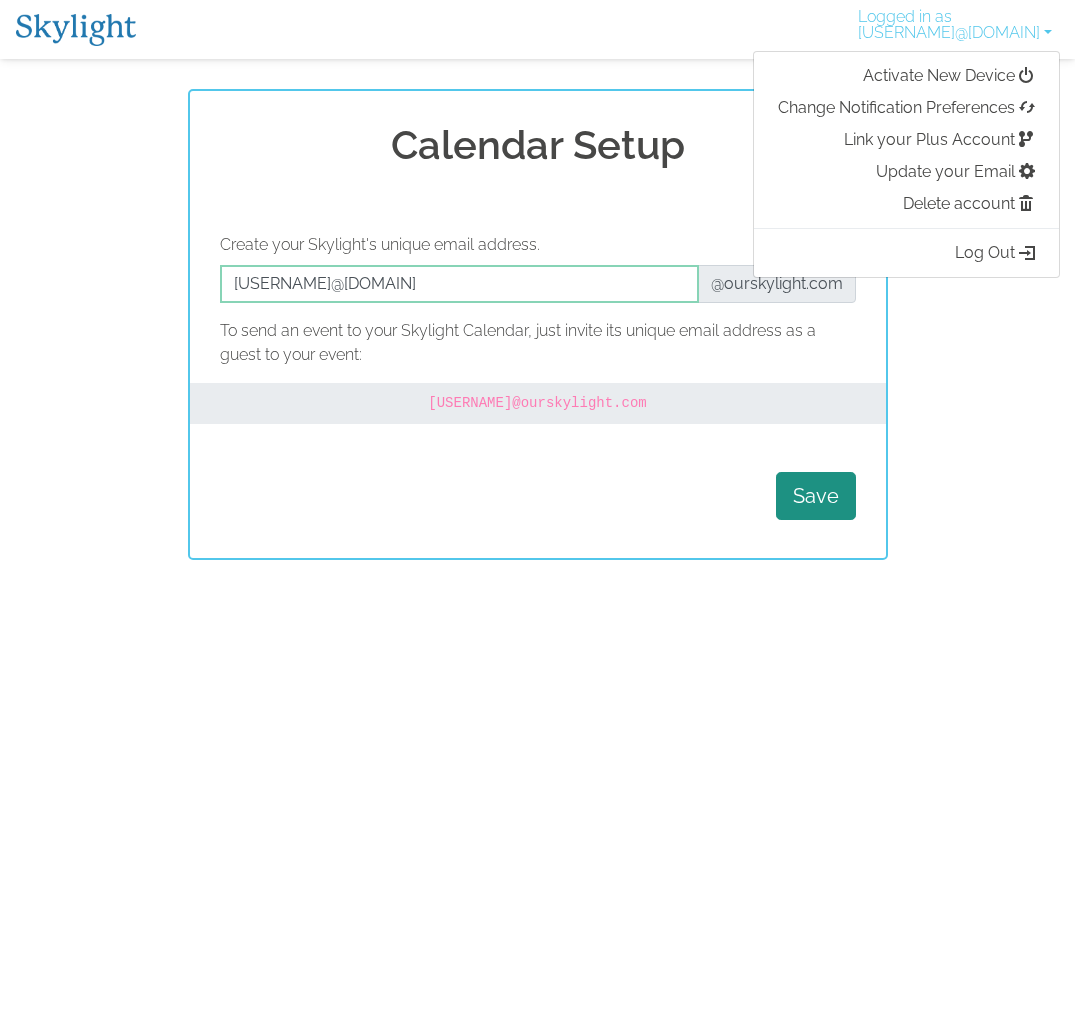 click on "Calendar Setup Create your Skylight's unique email address.   @ourskylight.com To send an event to your Skylight Calendar, just invite its unique email address as a guest to your event: zbmelamed @ourskylight.com Save" at bounding box center [537, 324] 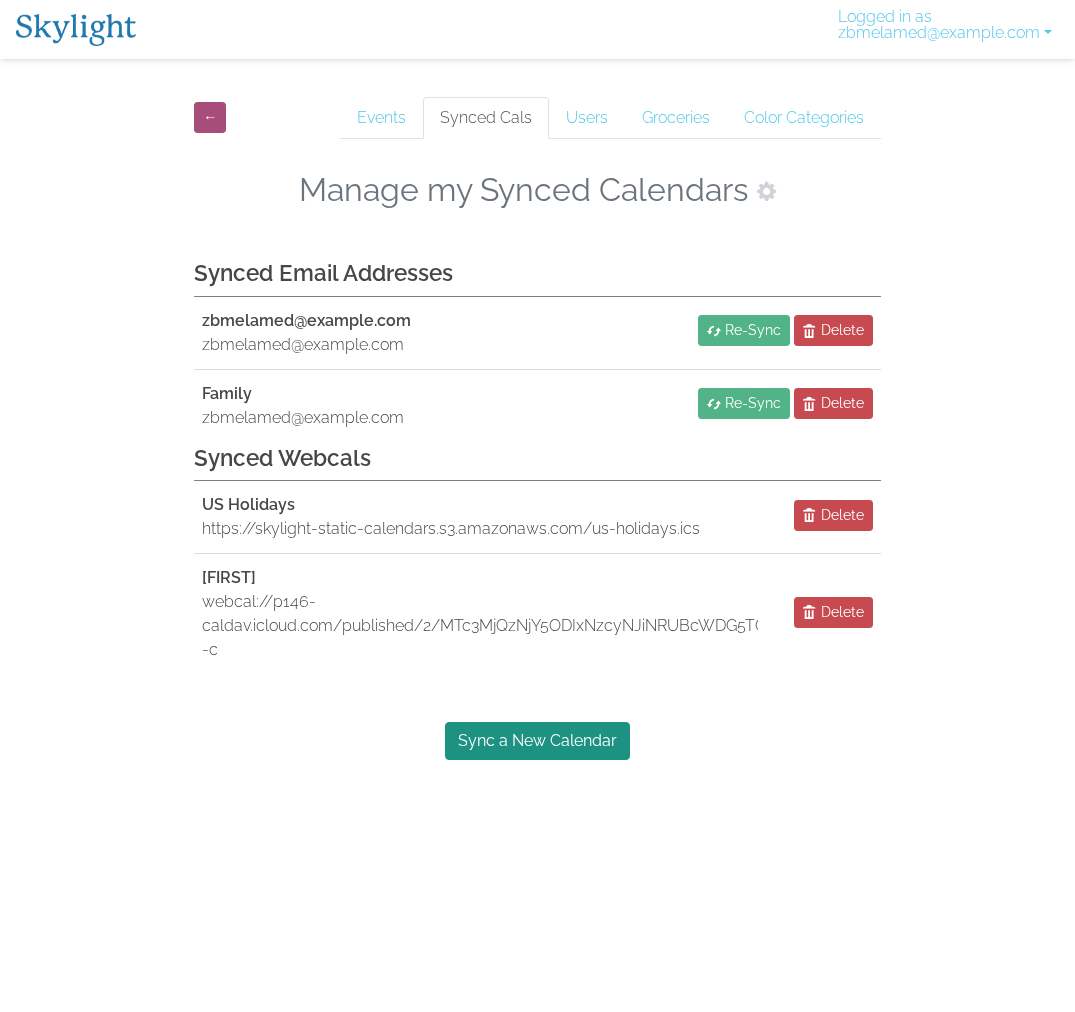 scroll, scrollTop: 0, scrollLeft: 0, axis: both 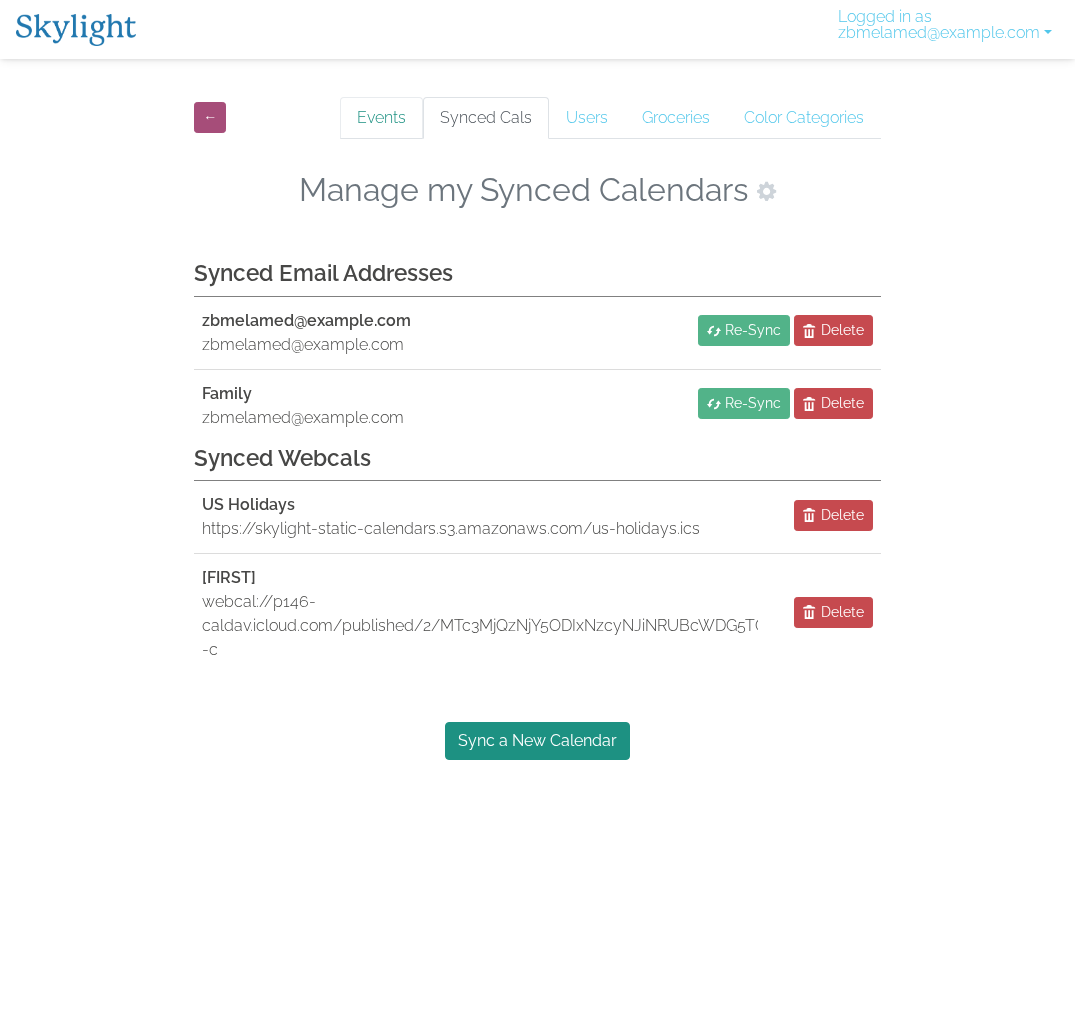 click on "Events" at bounding box center [381, 118] 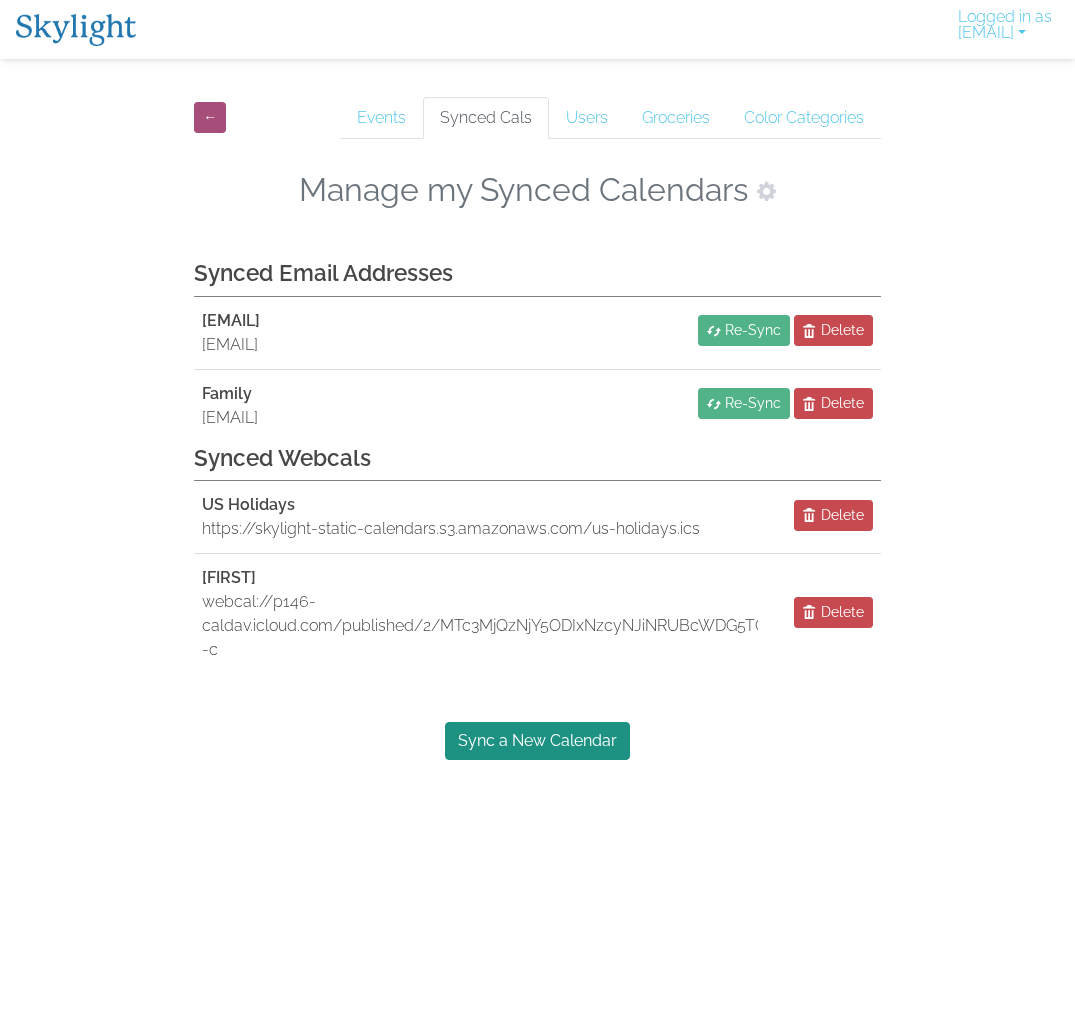 scroll, scrollTop: 0, scrollLeft: 0, axis: both 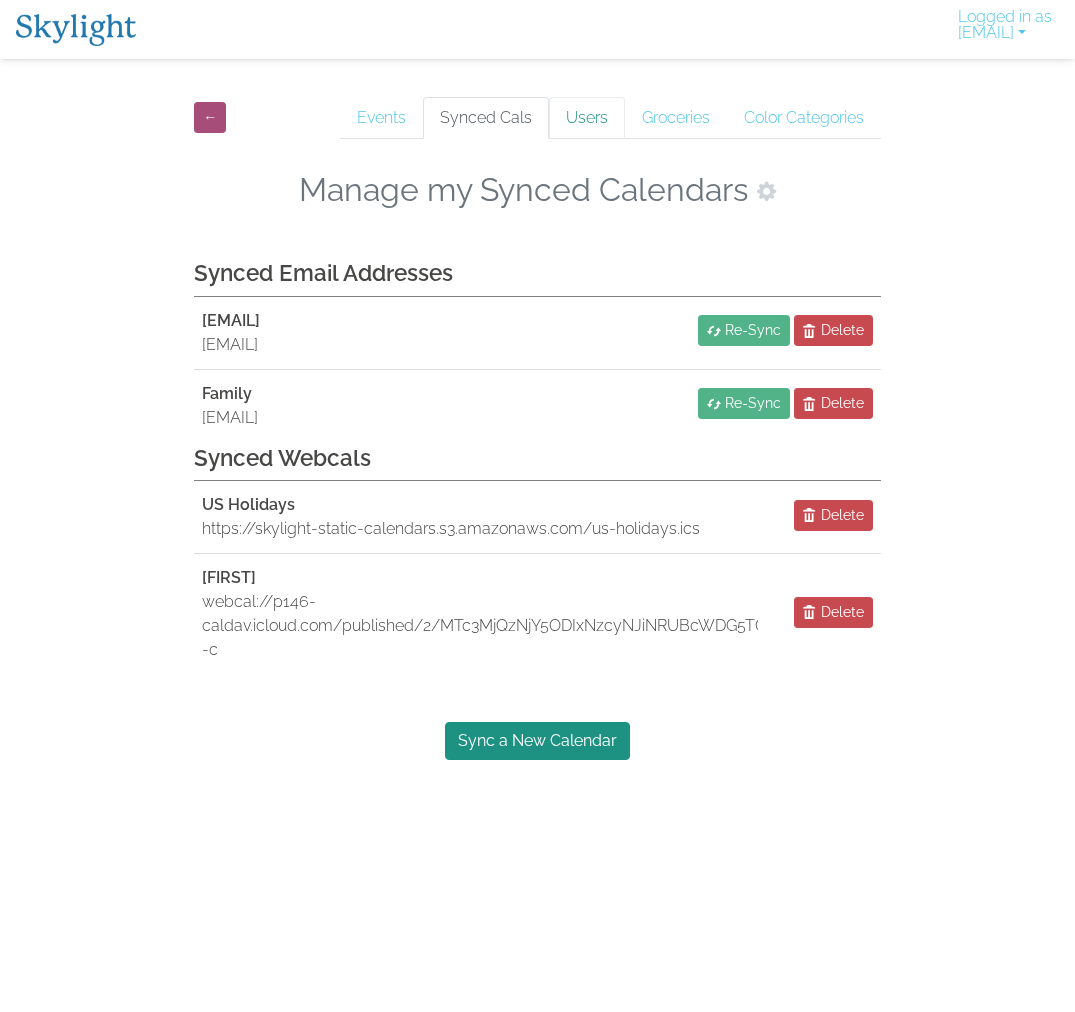 click on "Users" at bounding box center (587, 118) 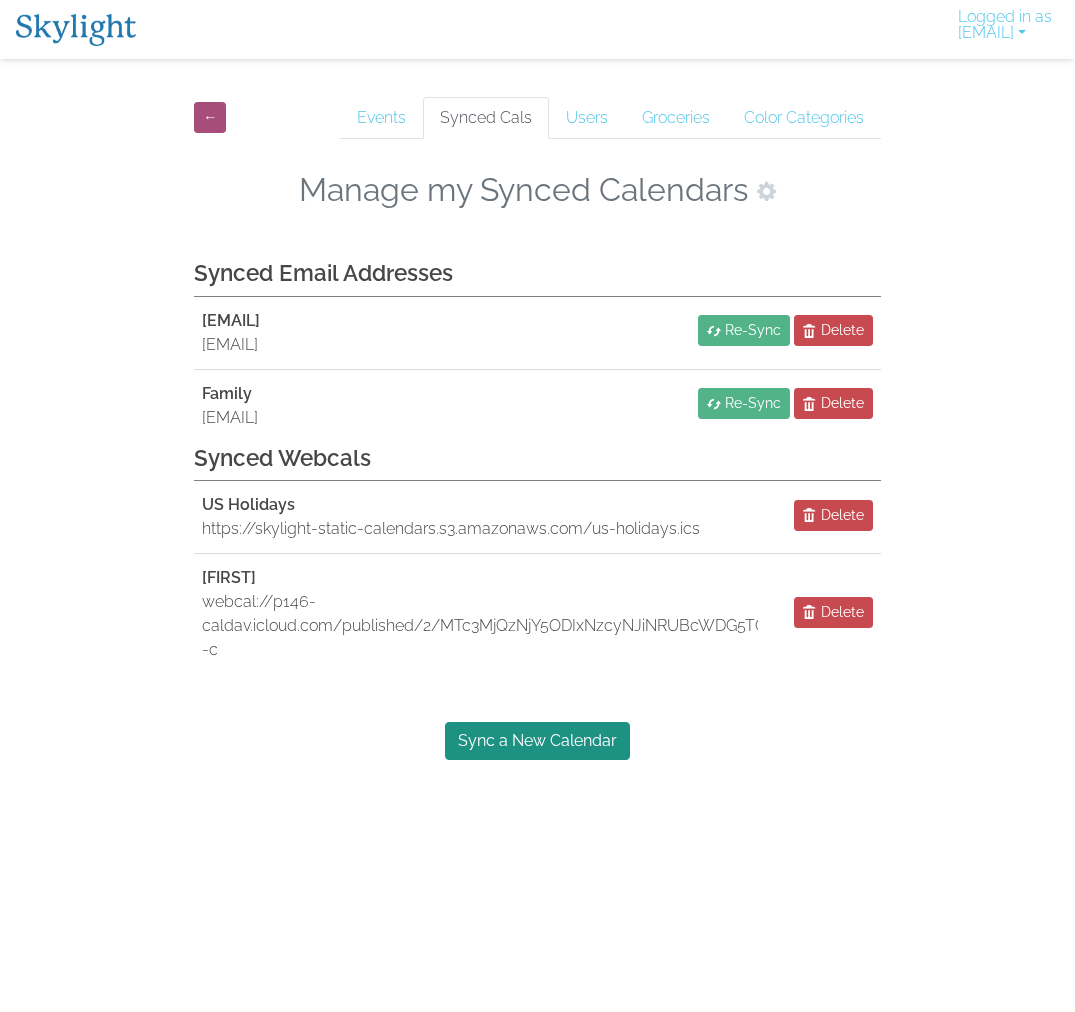 scroll, scrollTop: 0, scrollLeft: 0, axis: both 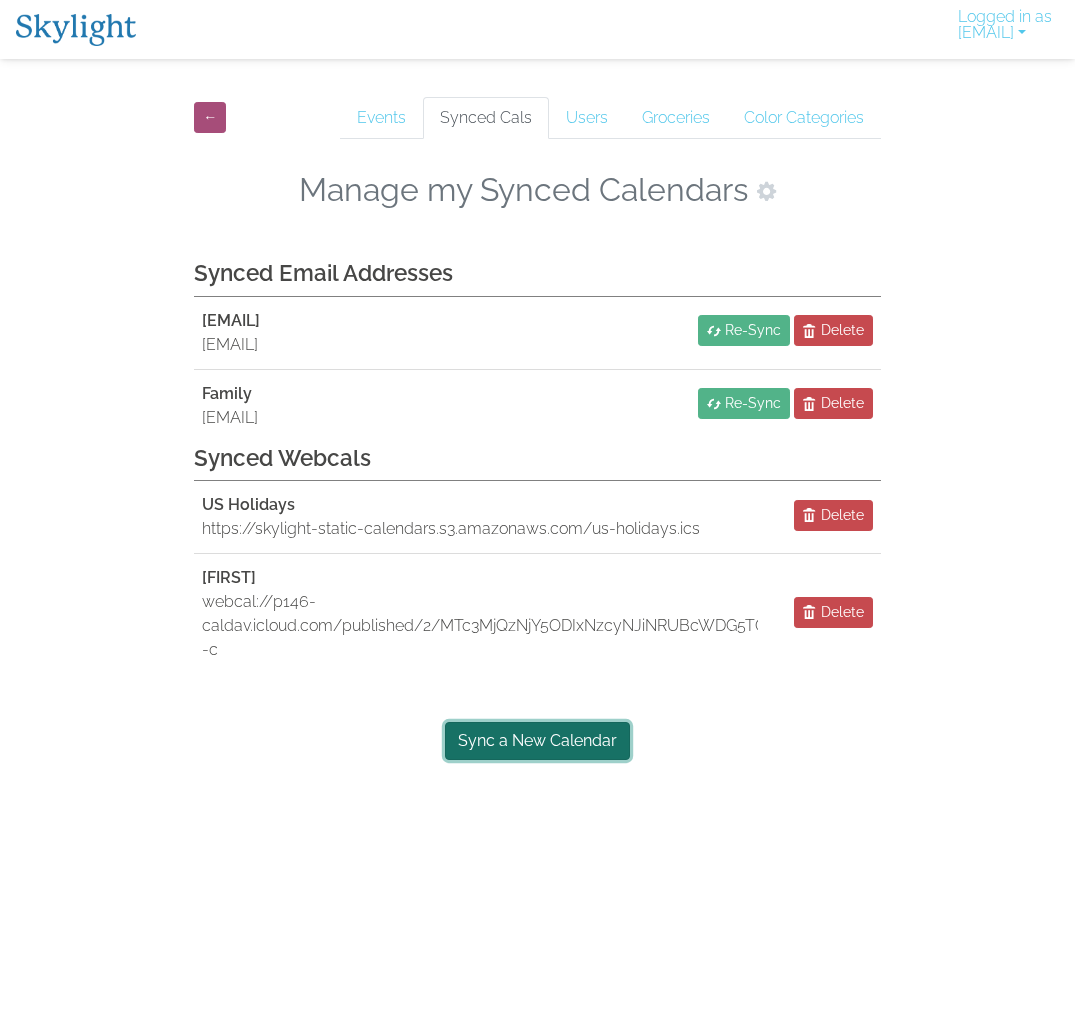 click on "Sync a New Calendar" at bounding box center [537, 741] 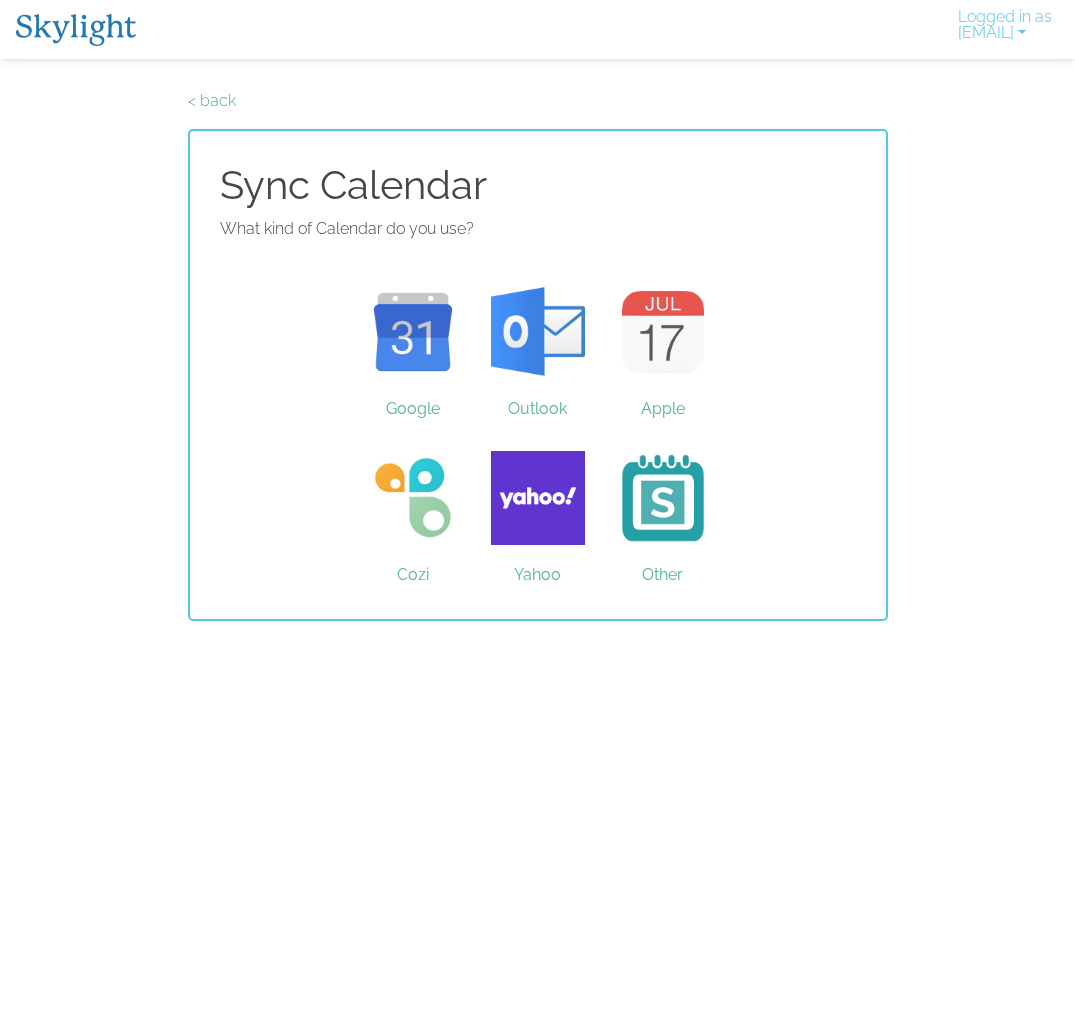 scroll, scrollTop: 0, scrollLeft: 0, axis: both 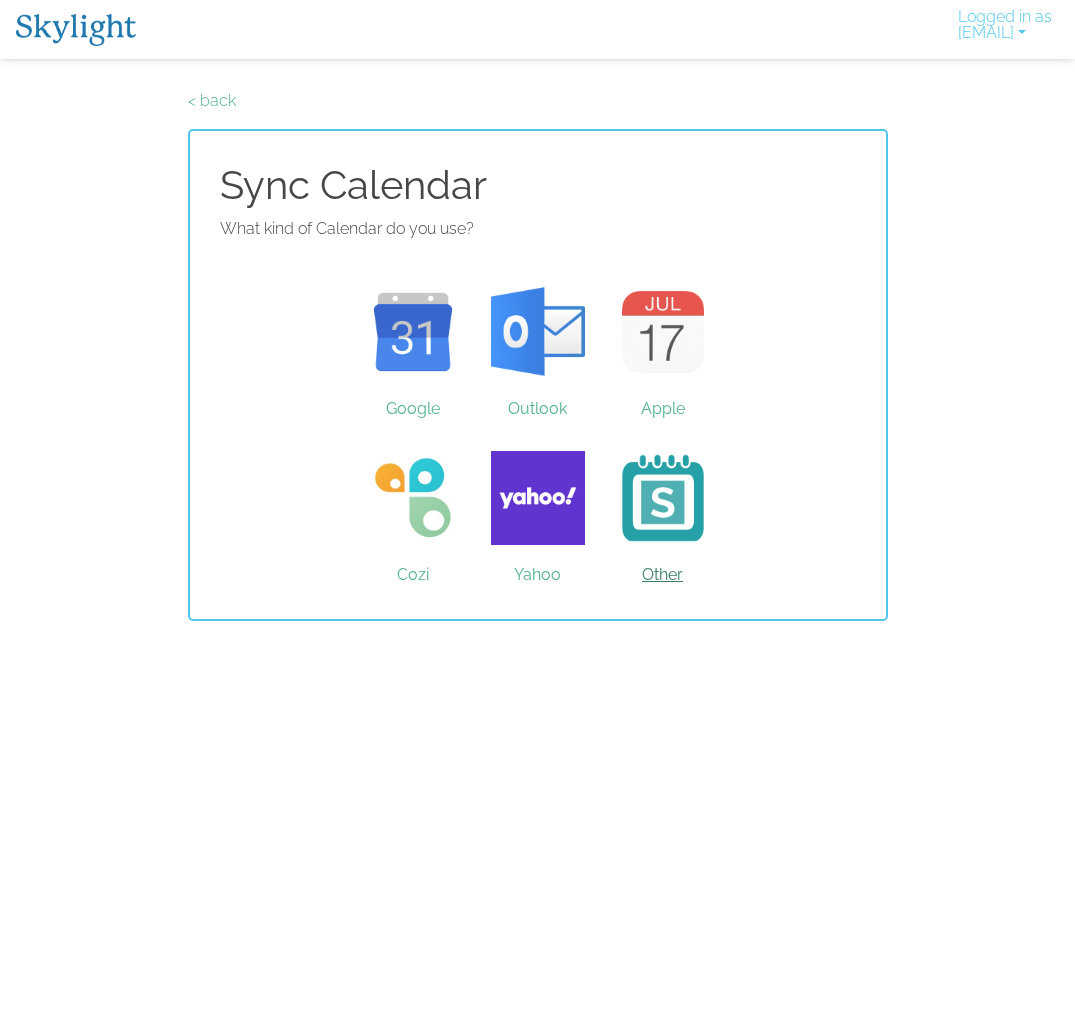 click on "Other" at bounding box center (662, 498) 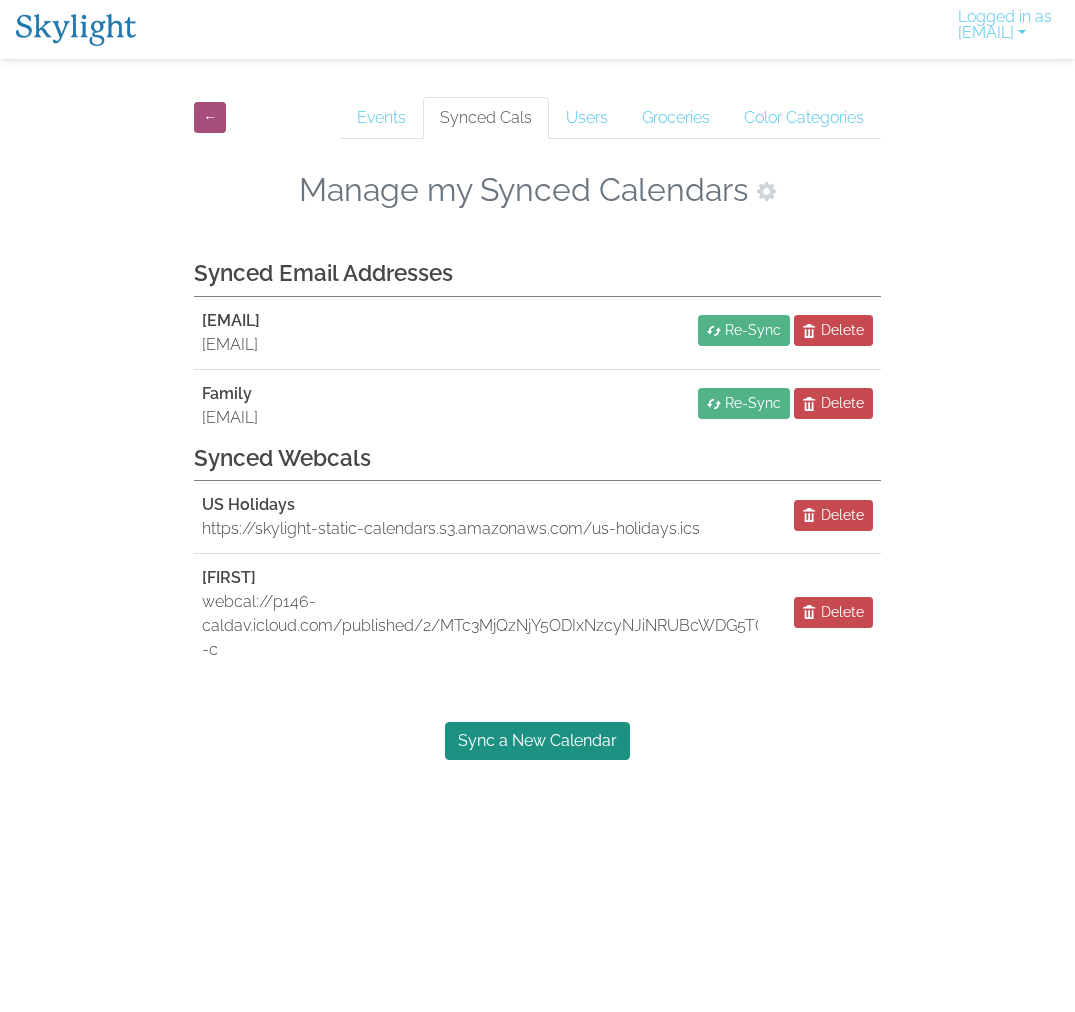 scroll, scrollTop: 0, scrollLeft: 0, axis: both 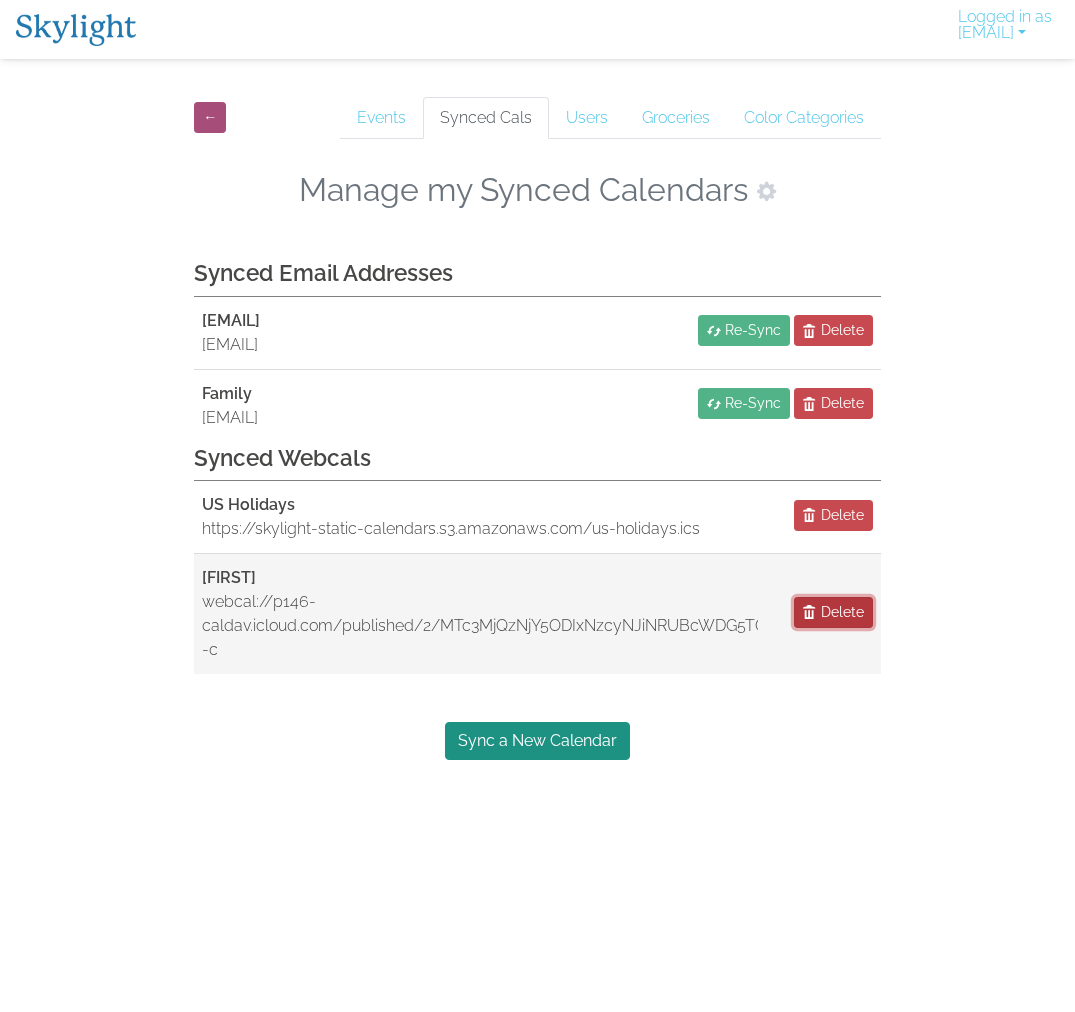 click on "Delete" at bounding box center [833, 612] 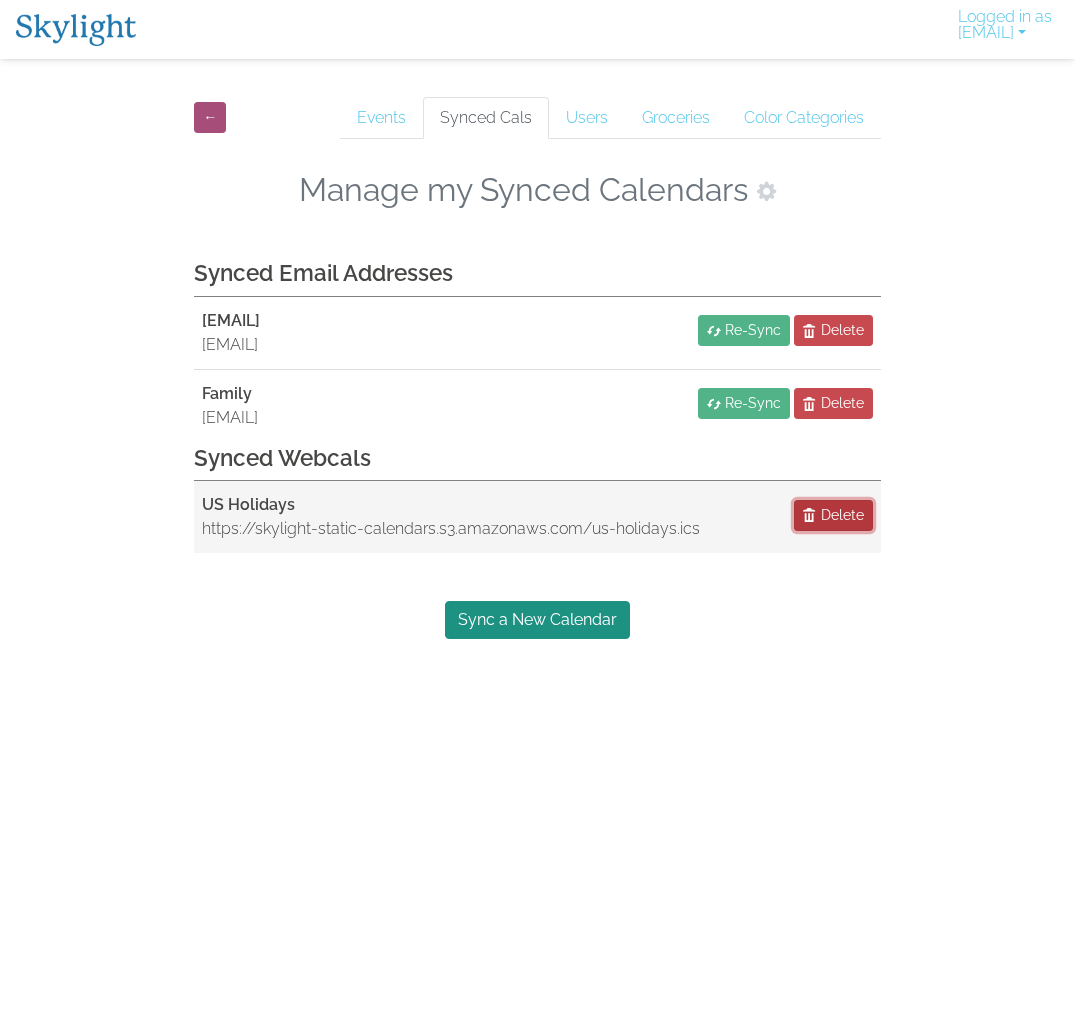 click on "Delete" at bounding box center [842, 515] 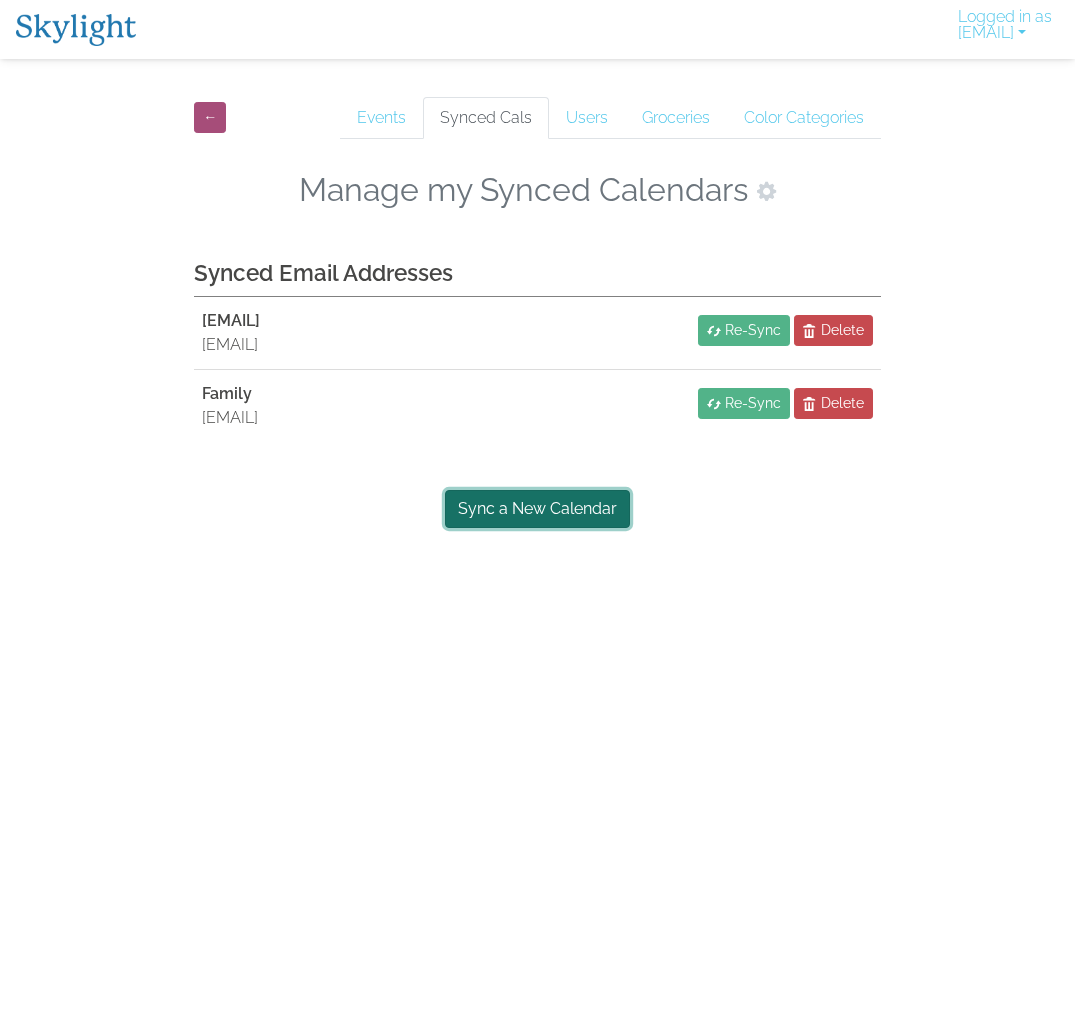 click on "Sync a New Calendar" at bounding box center [537, 509] 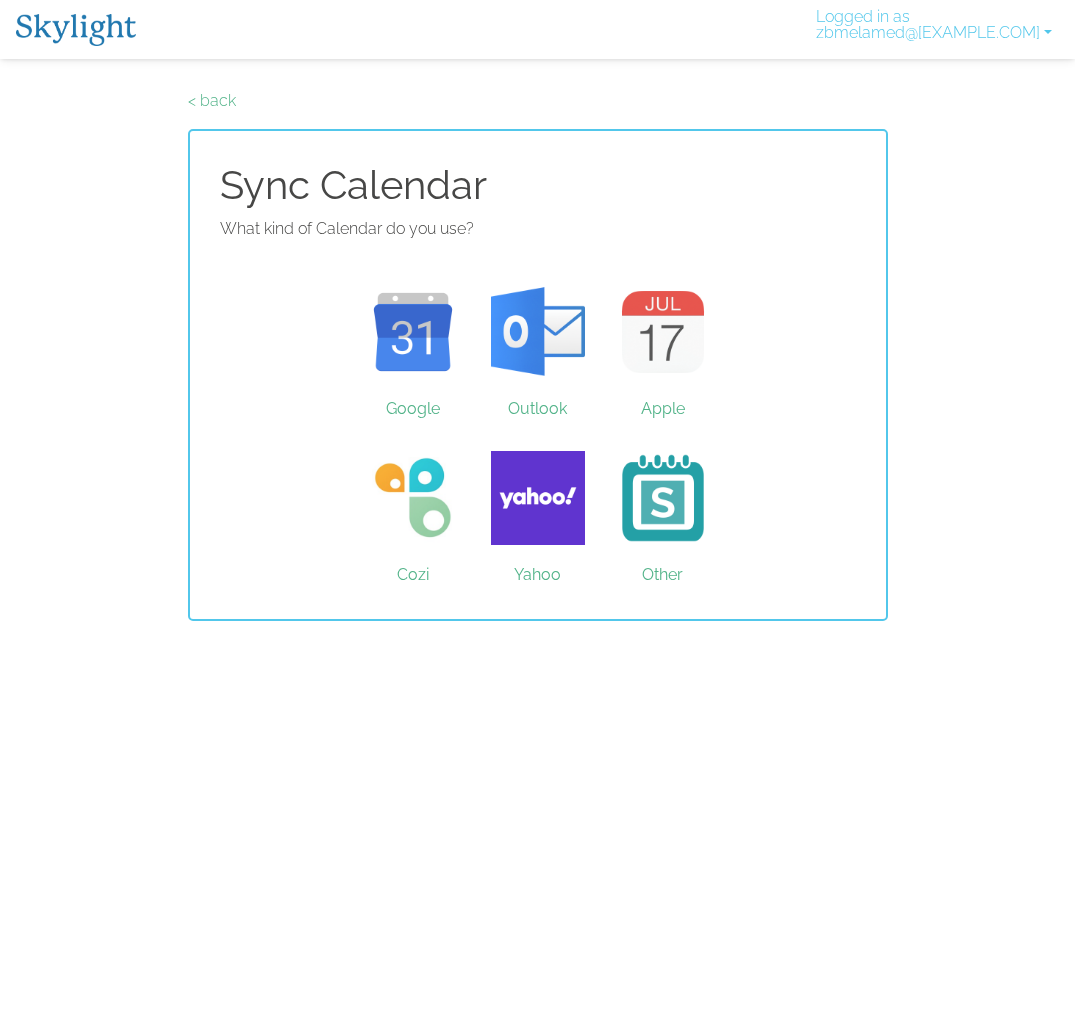 scroll, scrollTop: 0, scrollLeft: 0, axis: both 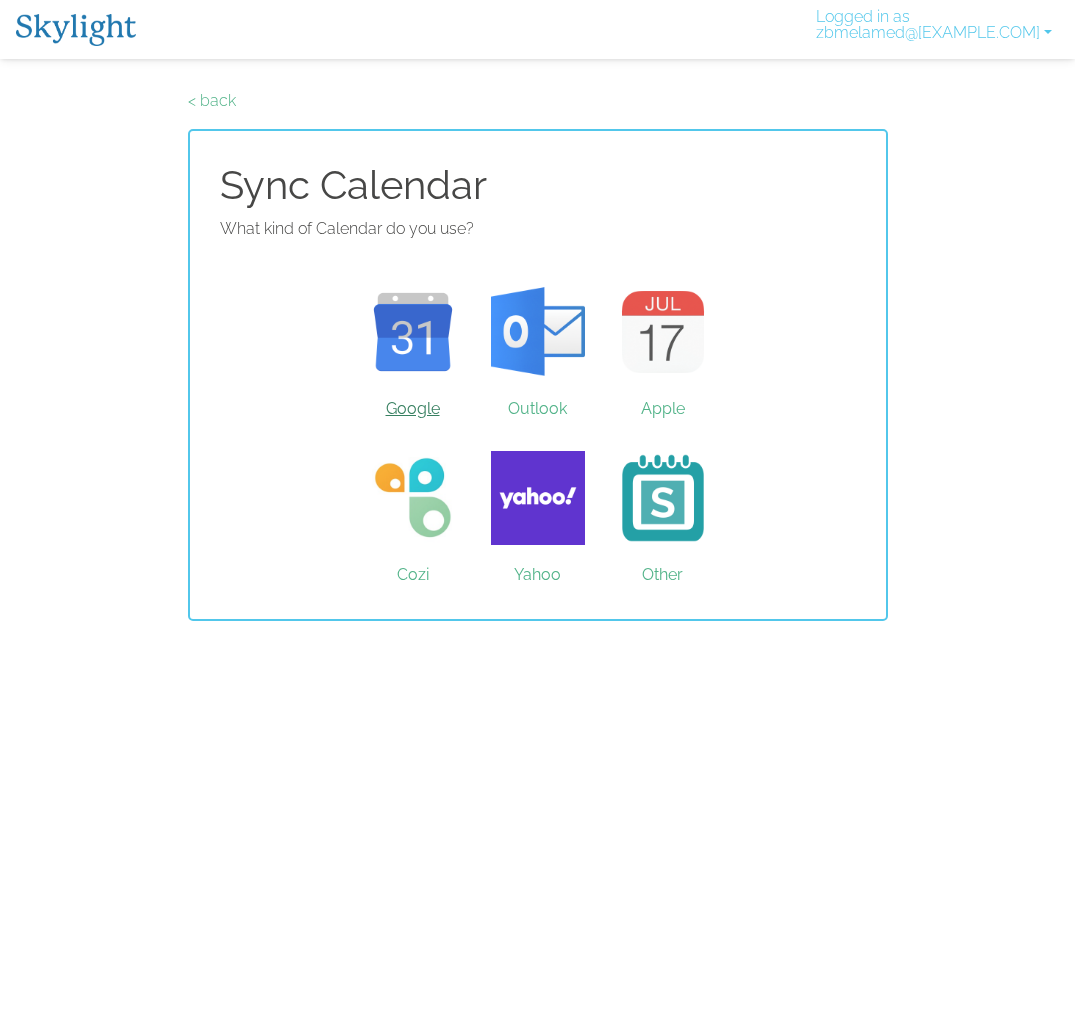 click on "Google" at bounding box center (412, 332) 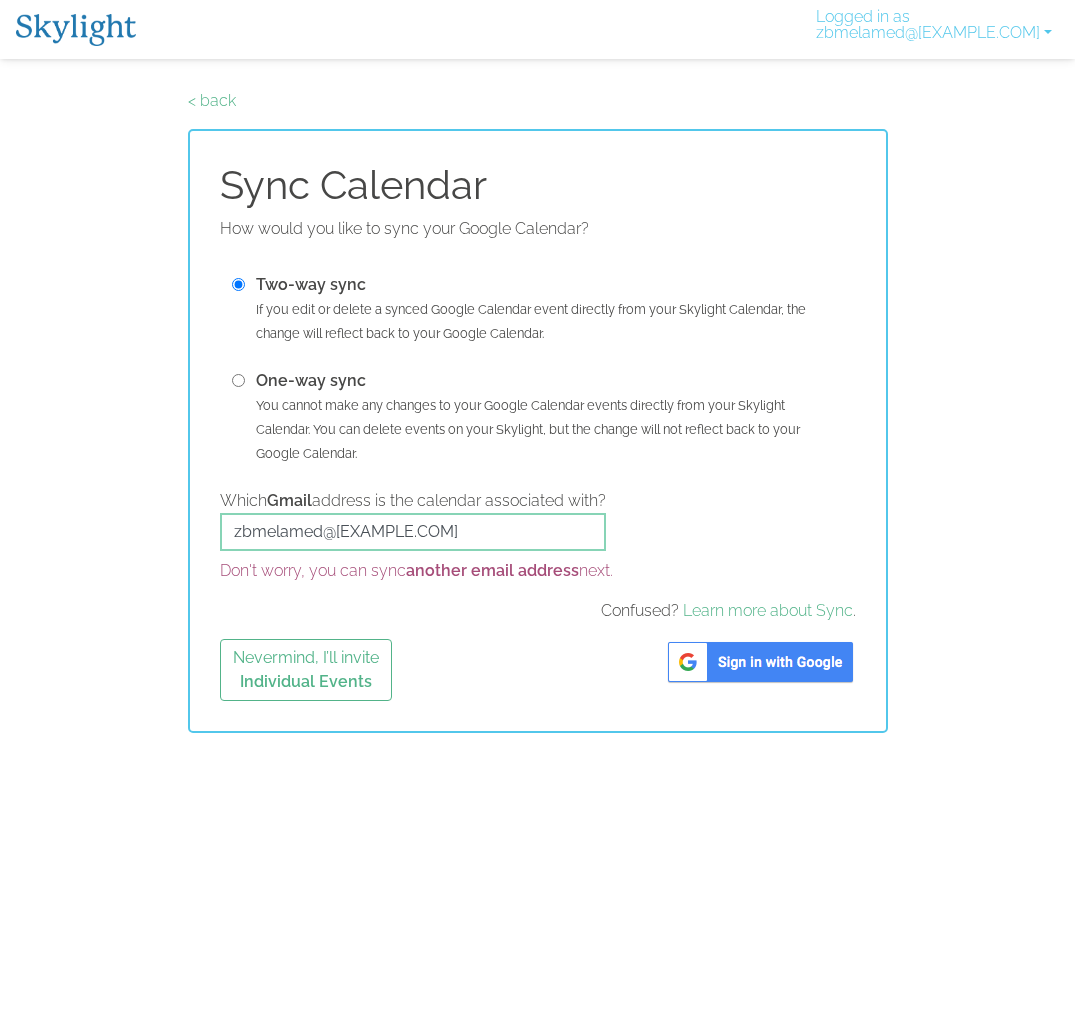 click at bounding box center [238, 380] 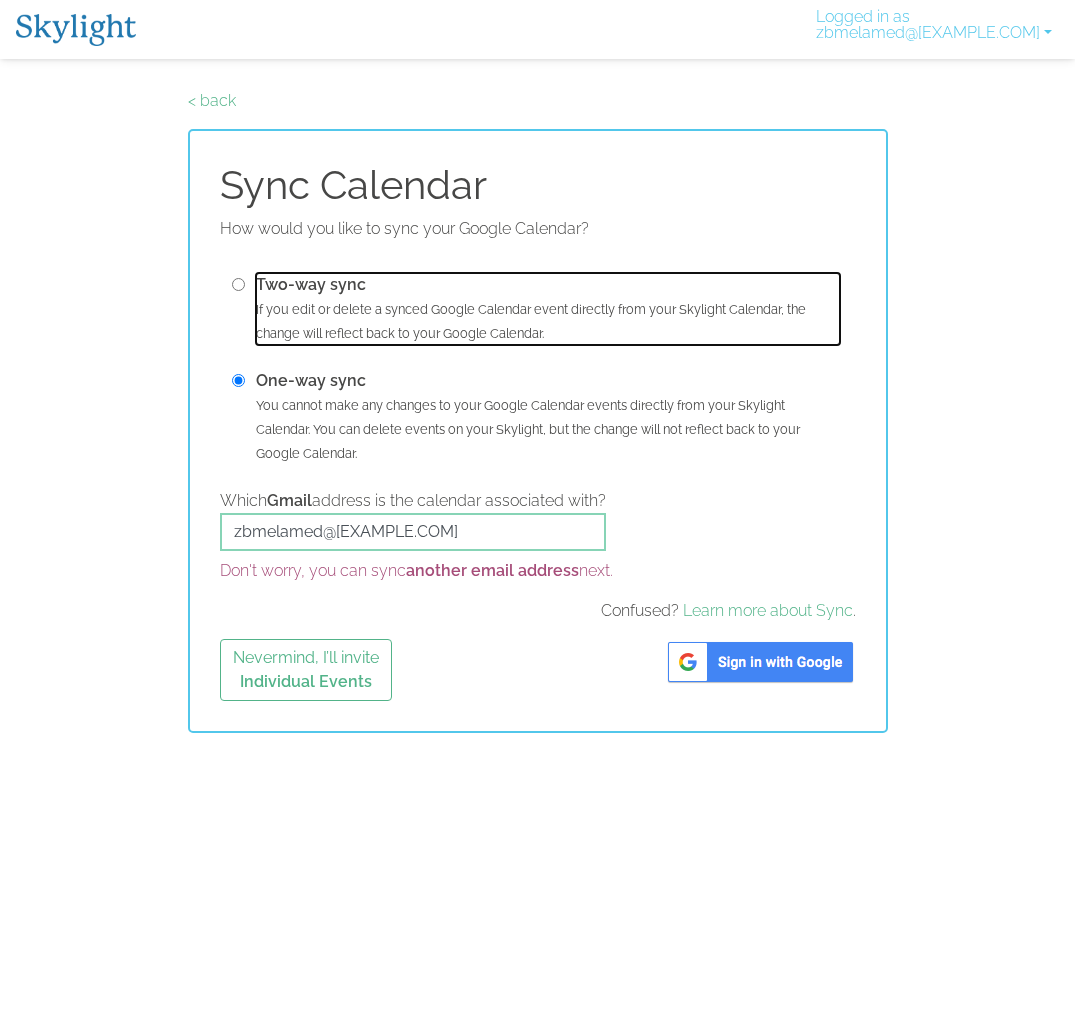 click on "Two-way sync" at bounding box center [311, 284] 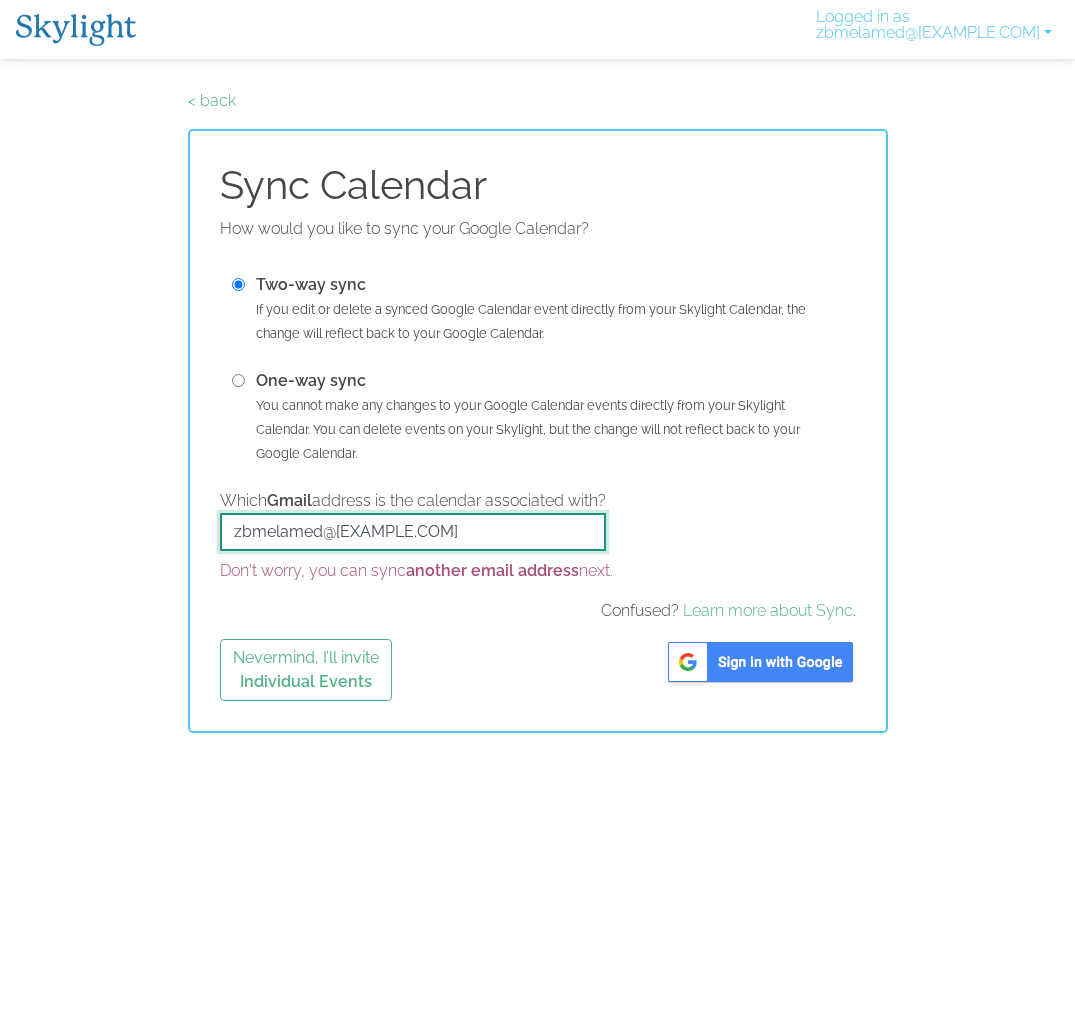 drag, startPoint x: 490, startPoint y: 528, endPoint x: 122, endPoint y: 527, distance: 368.00137 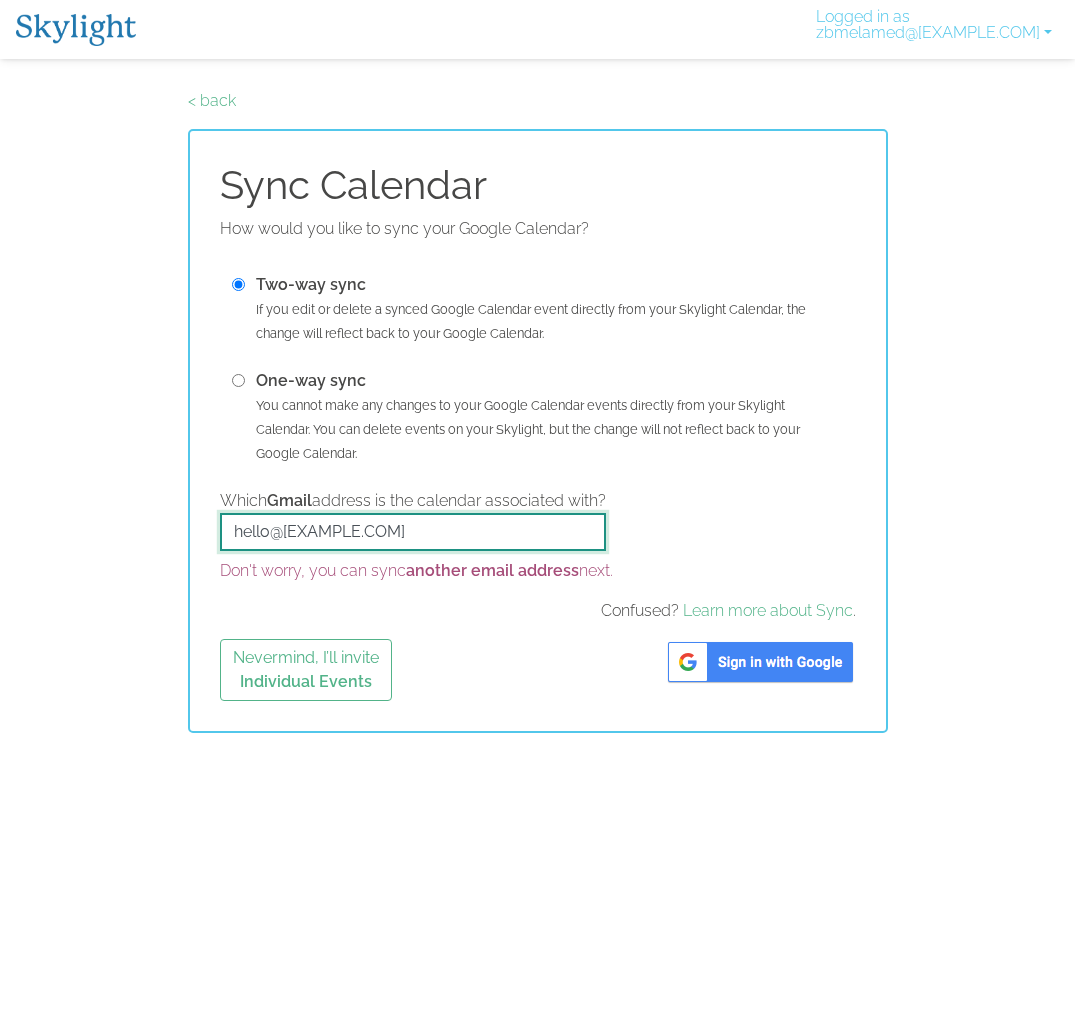 type on "hello@[EXAMPLE.COM]" 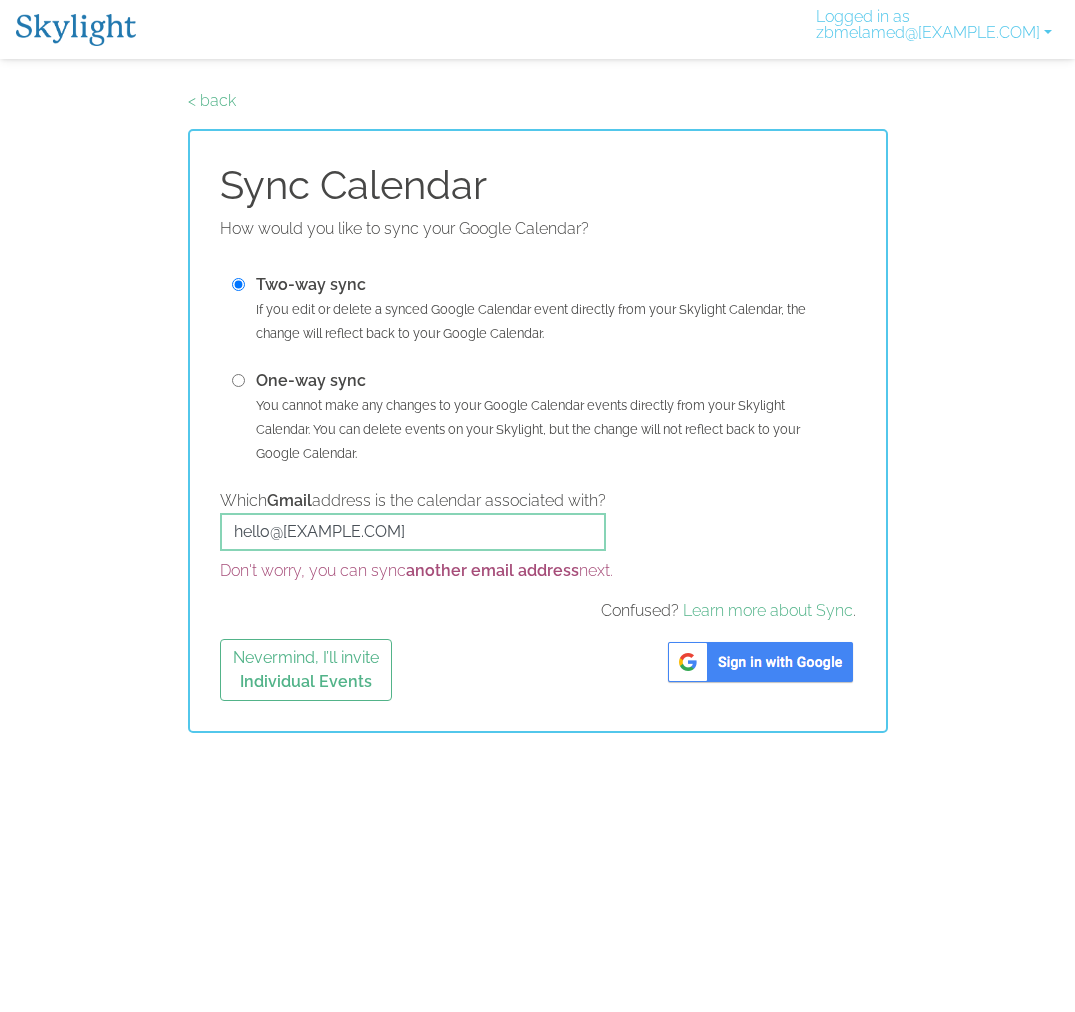 click at bounding box center [760, 662] 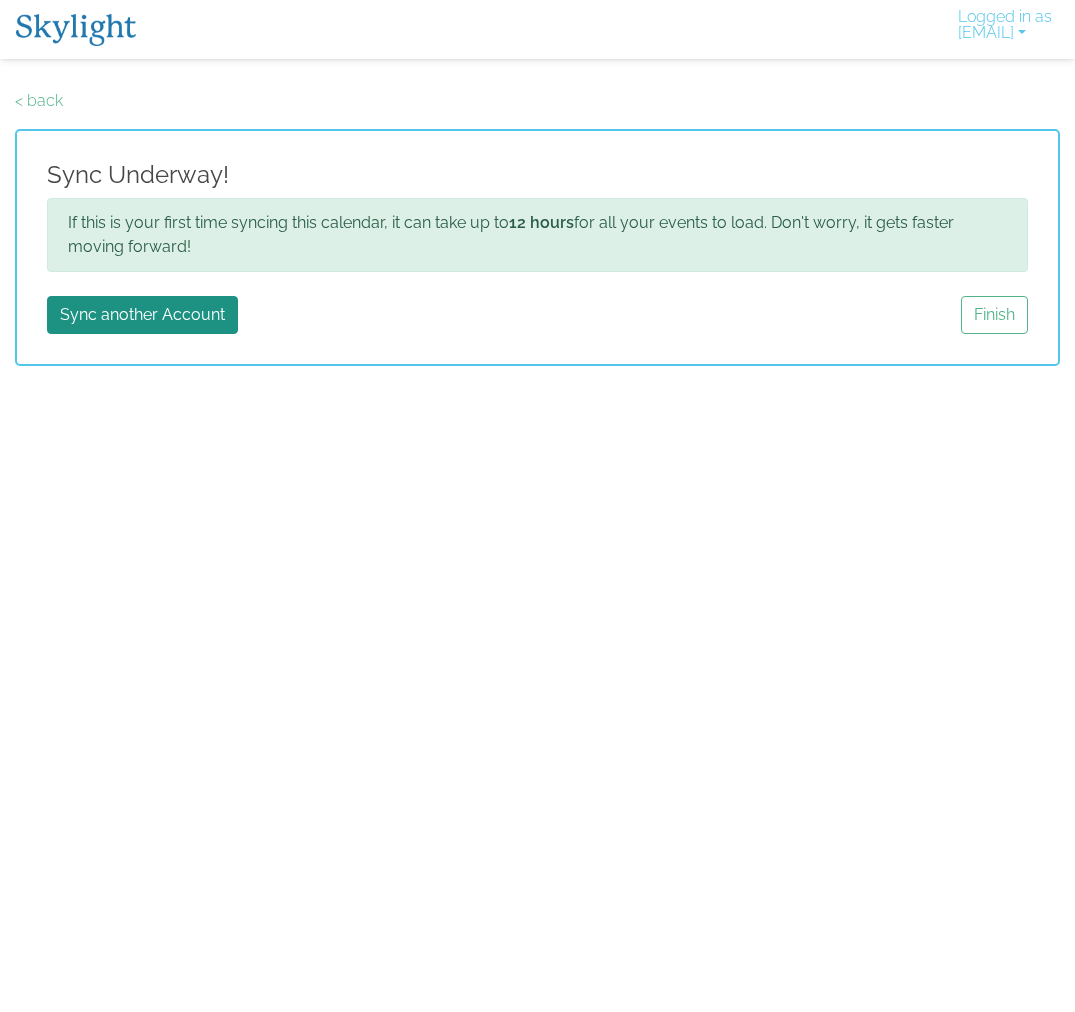 scroll, scrollTop: 0, scrollLeft: 0, axis: both 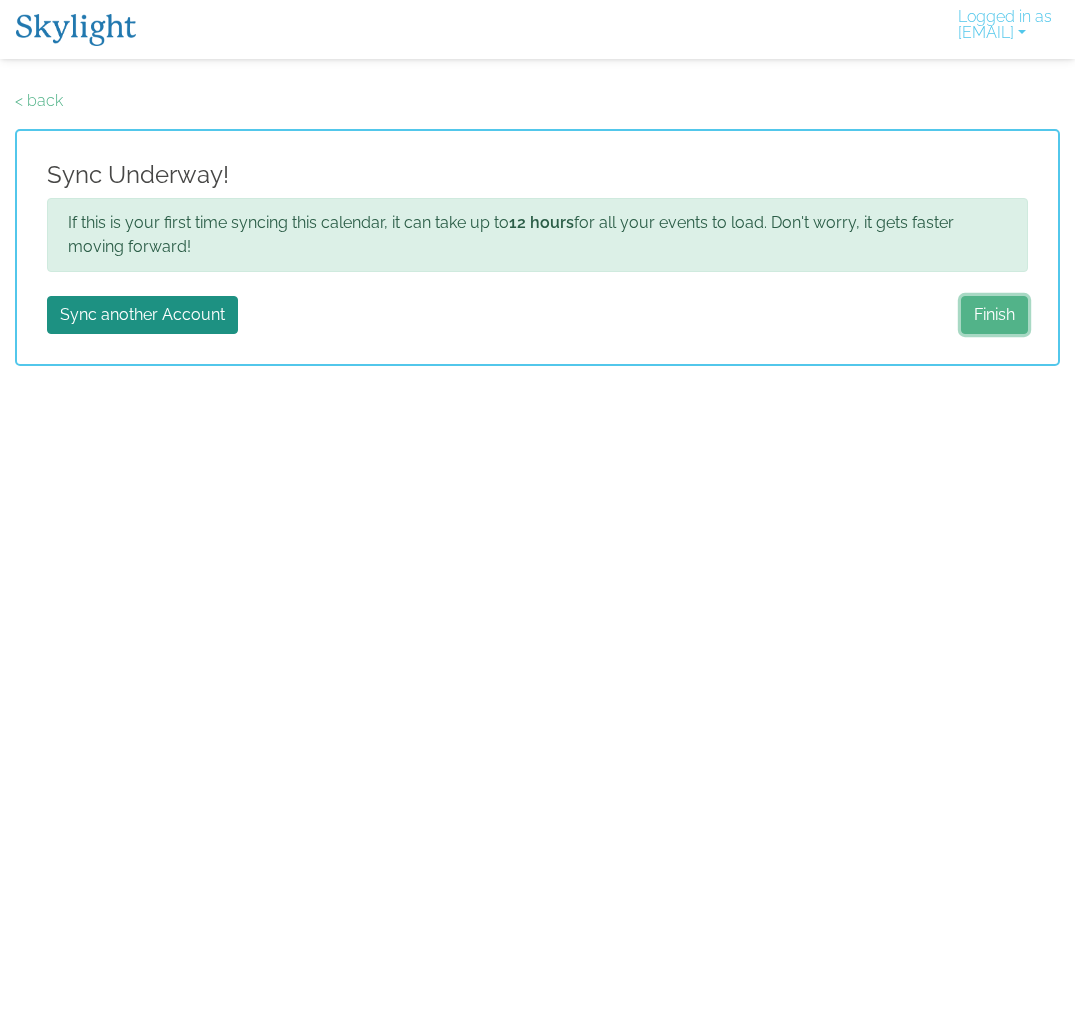 click on "Finish" at bounding box center (994, 315) 